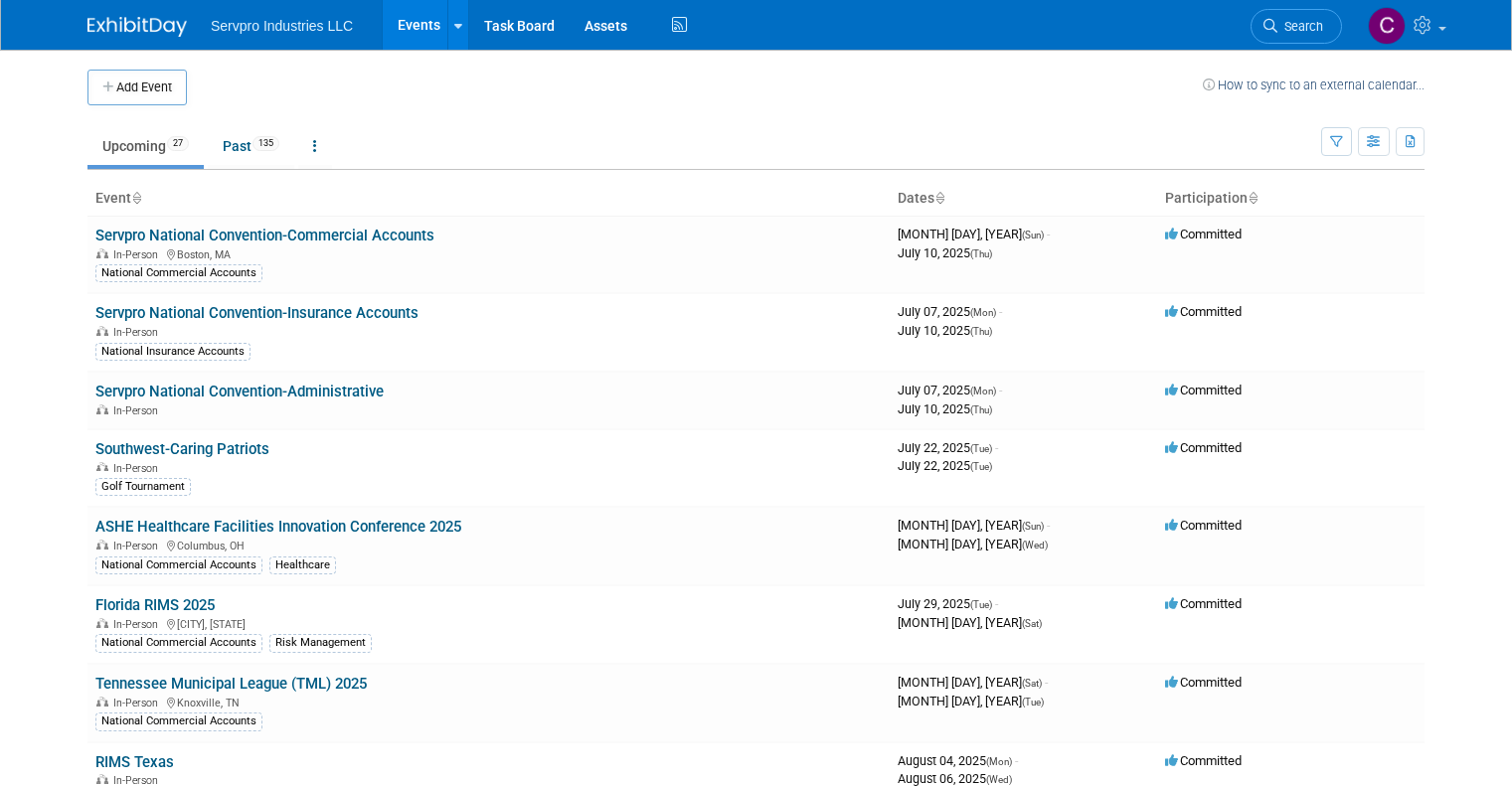 scroll, scrollTop: 0, scrollLeft: 0, axis: both 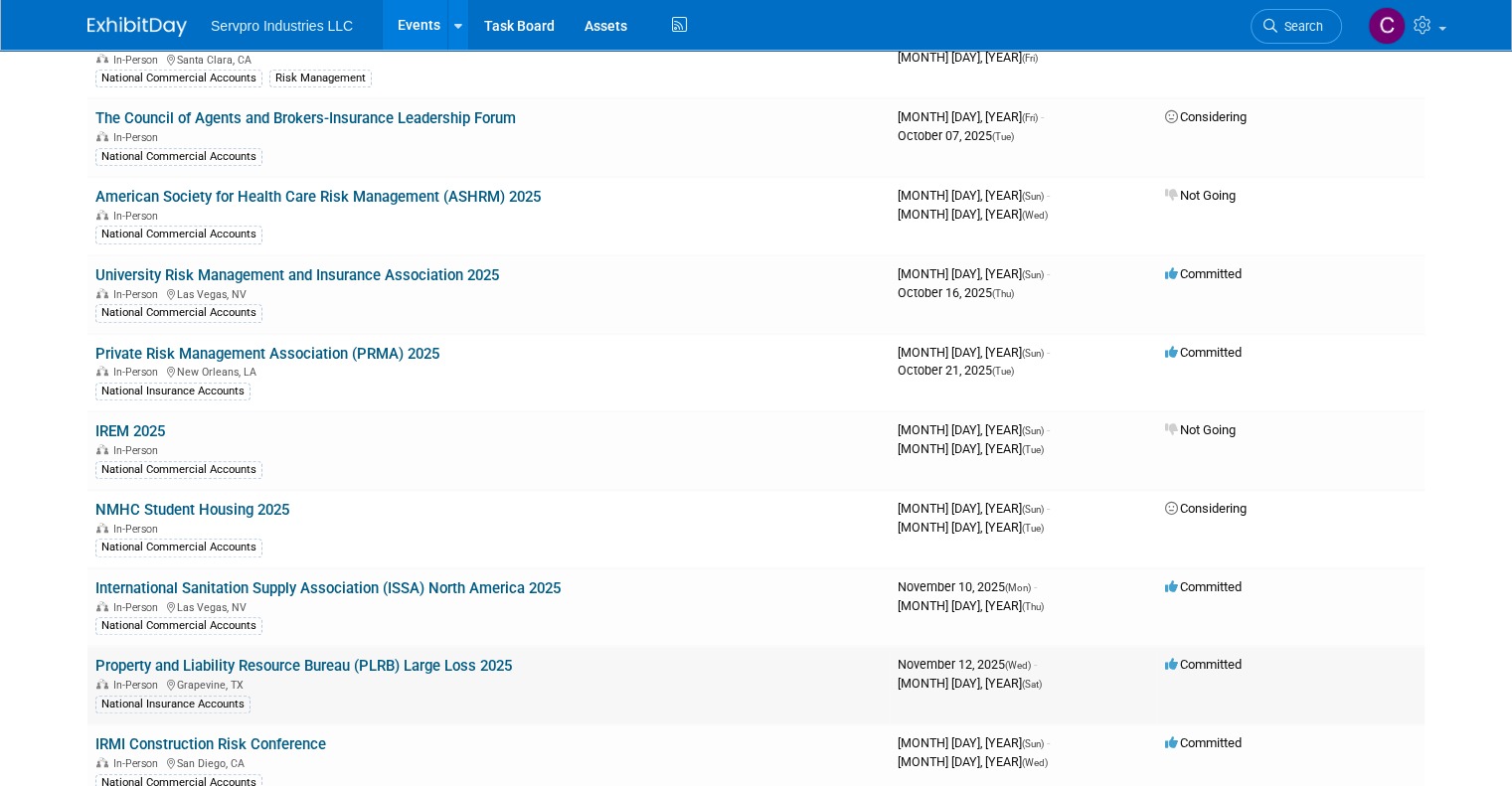click on "Property and Liability Resource Bureau (PLRB) Large Loss 2025" at bounding box center (303, 666) 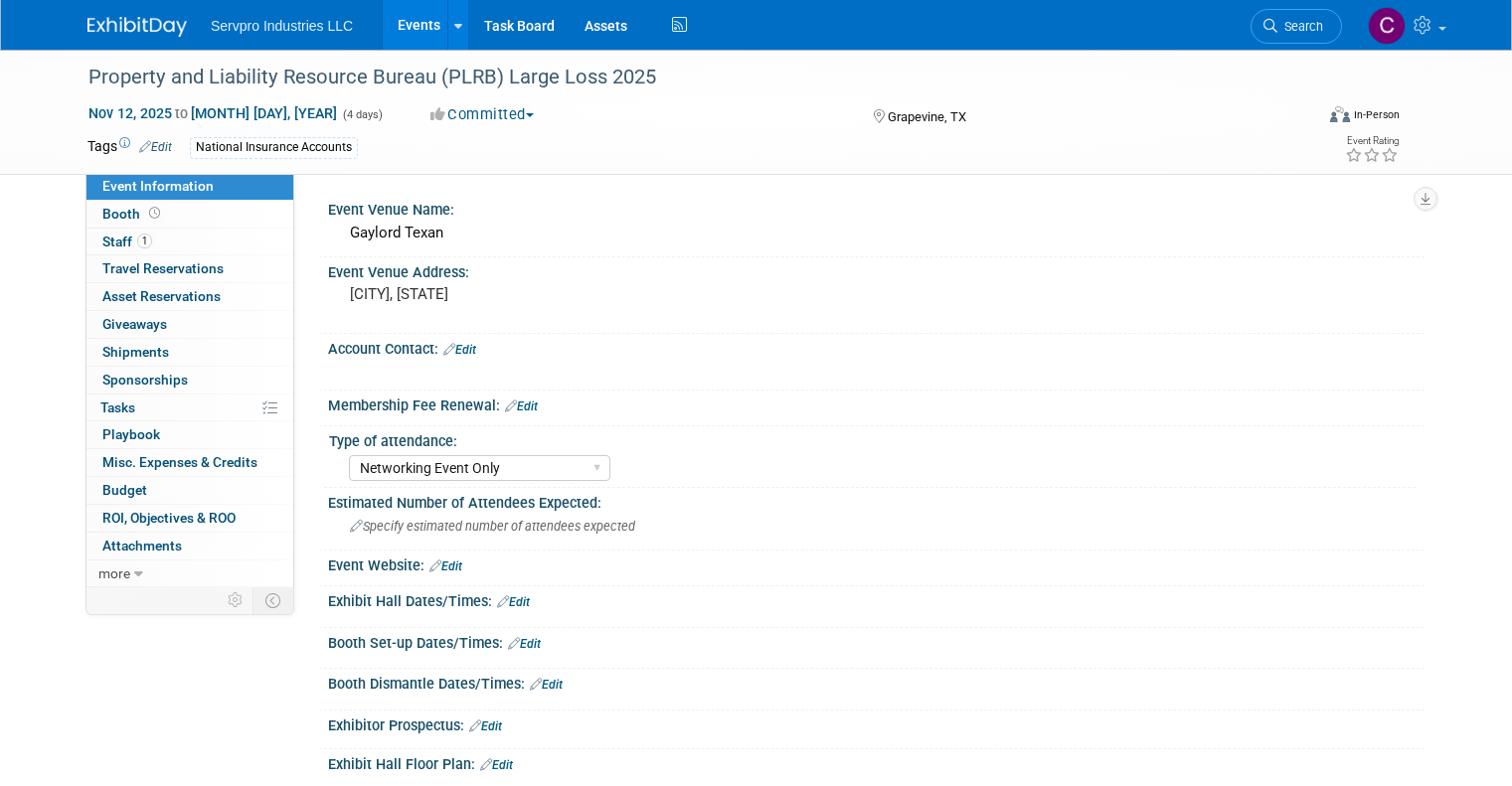 scroll, scrollTop: 0, scrollLeft: 0, axis: both 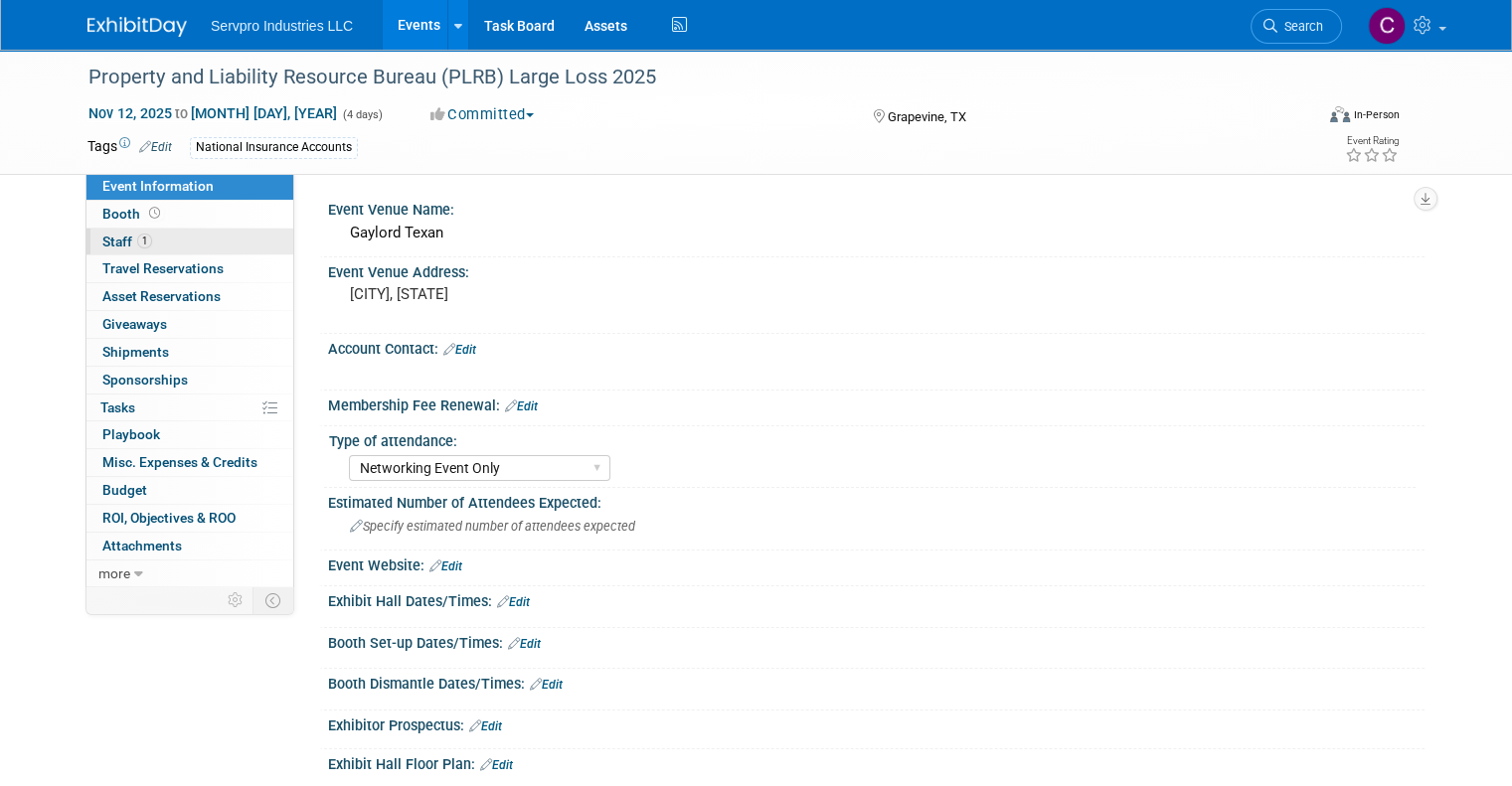 click on "Staff 1" at bounding box center [127, 241] 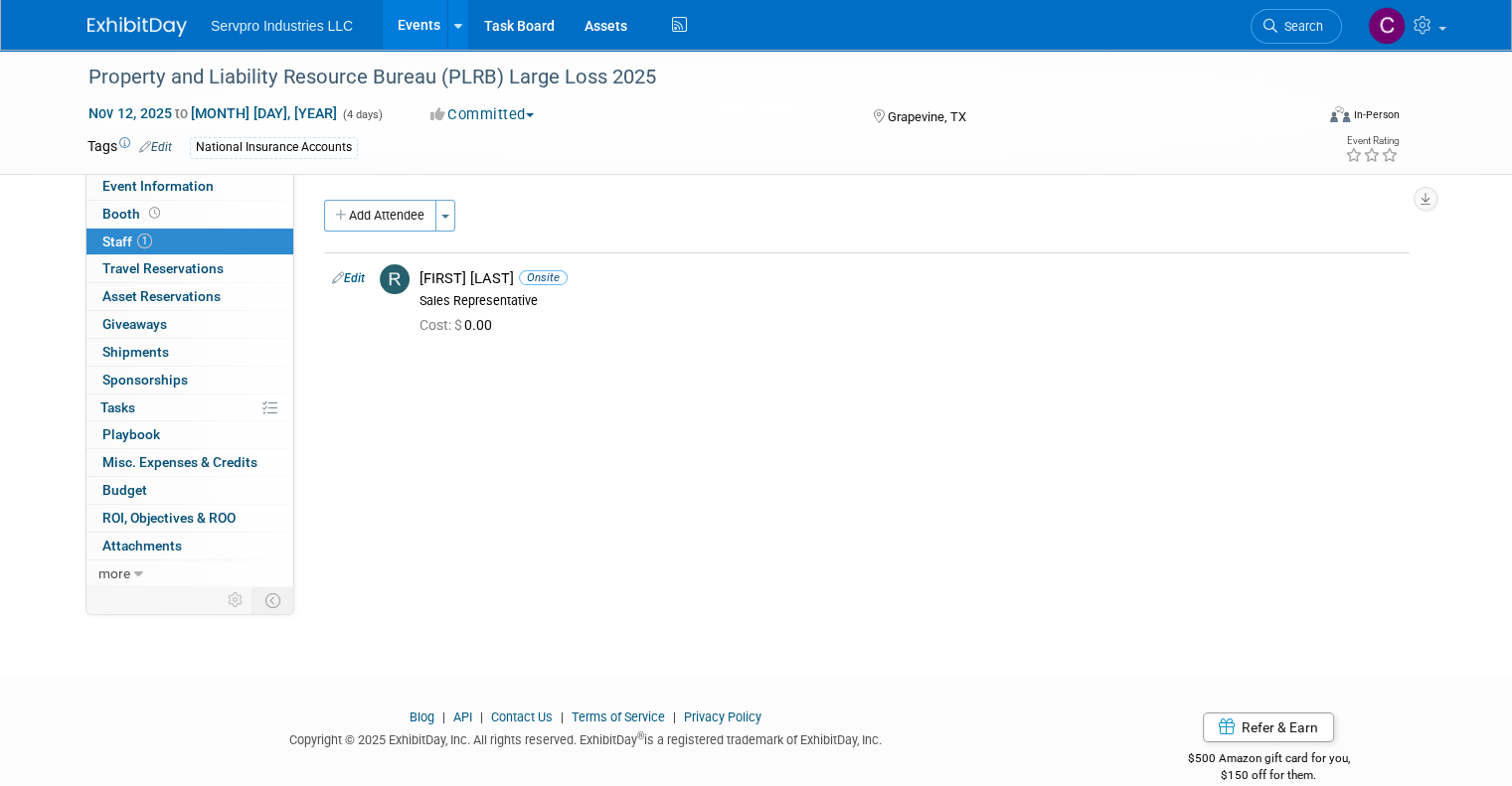 click on "Servpro Industries LLC
Events
Add Event
Bulk Upload Events
Shareable Event Boards
Recently Viewed Events:
Property and Liability Resource Bureau (PLRB) Large Loss 2025
Grapevine, TX
Nov 12, 2025  to  Nov 15, 2025
Tennessee Municipal League (TML) 2025
Knoxville, TN
Aug 2, 2025  to  Aug 5, 2025
Florida RIMS 2025
Naples, FL
Jul 29, 2025  to  Aug 2, 2025
Task Board
Assets
Activity Feed
My Account
My Profile & Preferences
Sync to External Calendar...
Team Workspace
Users and Permissions
Workspace Settings
Metrics & Analytics
Budgeting, ROI & ROO
Annual Budgets (all events)
Refer & Earn
Contact us
Sign out
Search" at bounding box center (756, 393) 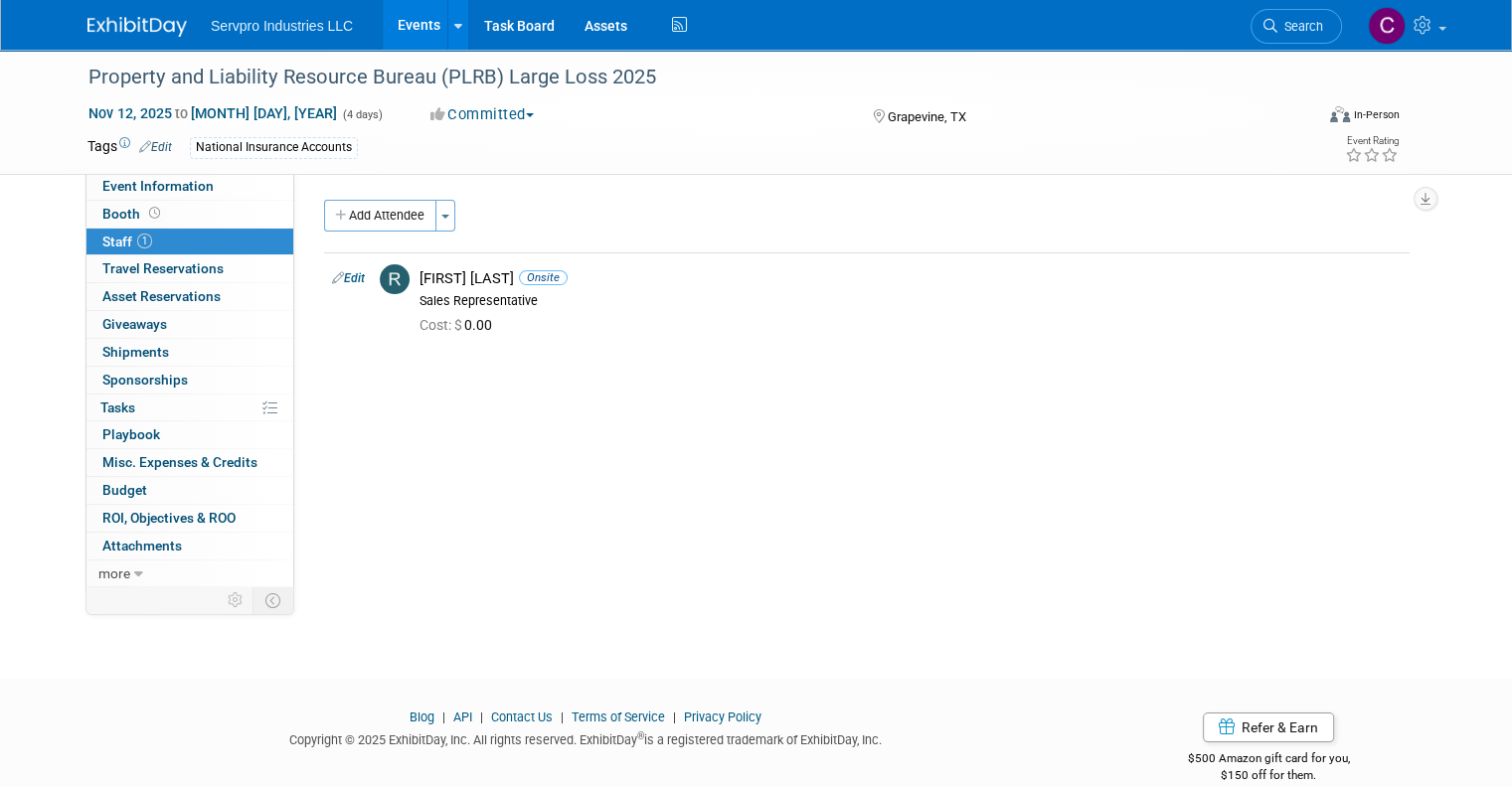 click on "Events" at bounding box center (419, 25) 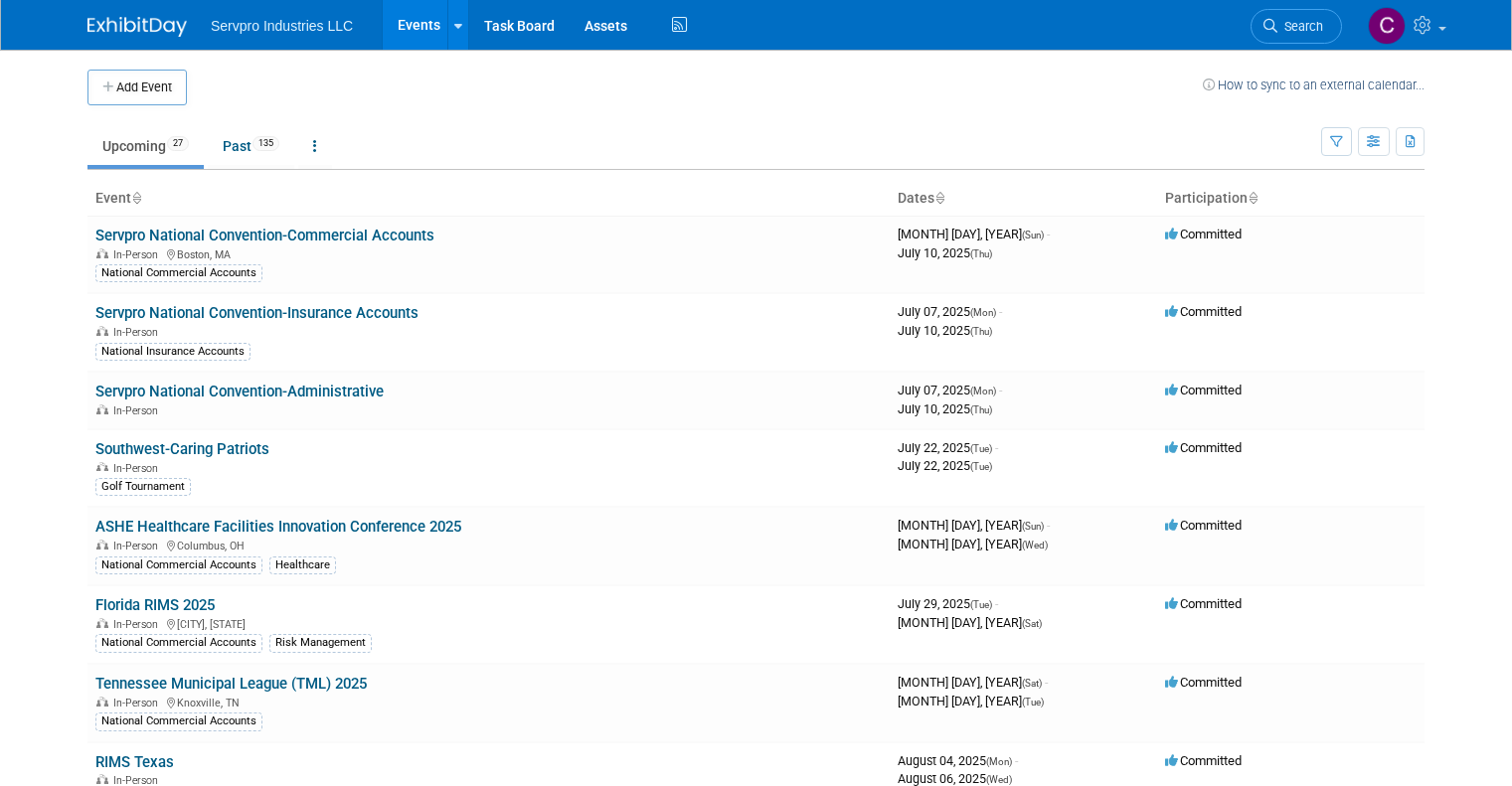 scroll, scrollTop: 0, scrollLeft: 0, axis: both 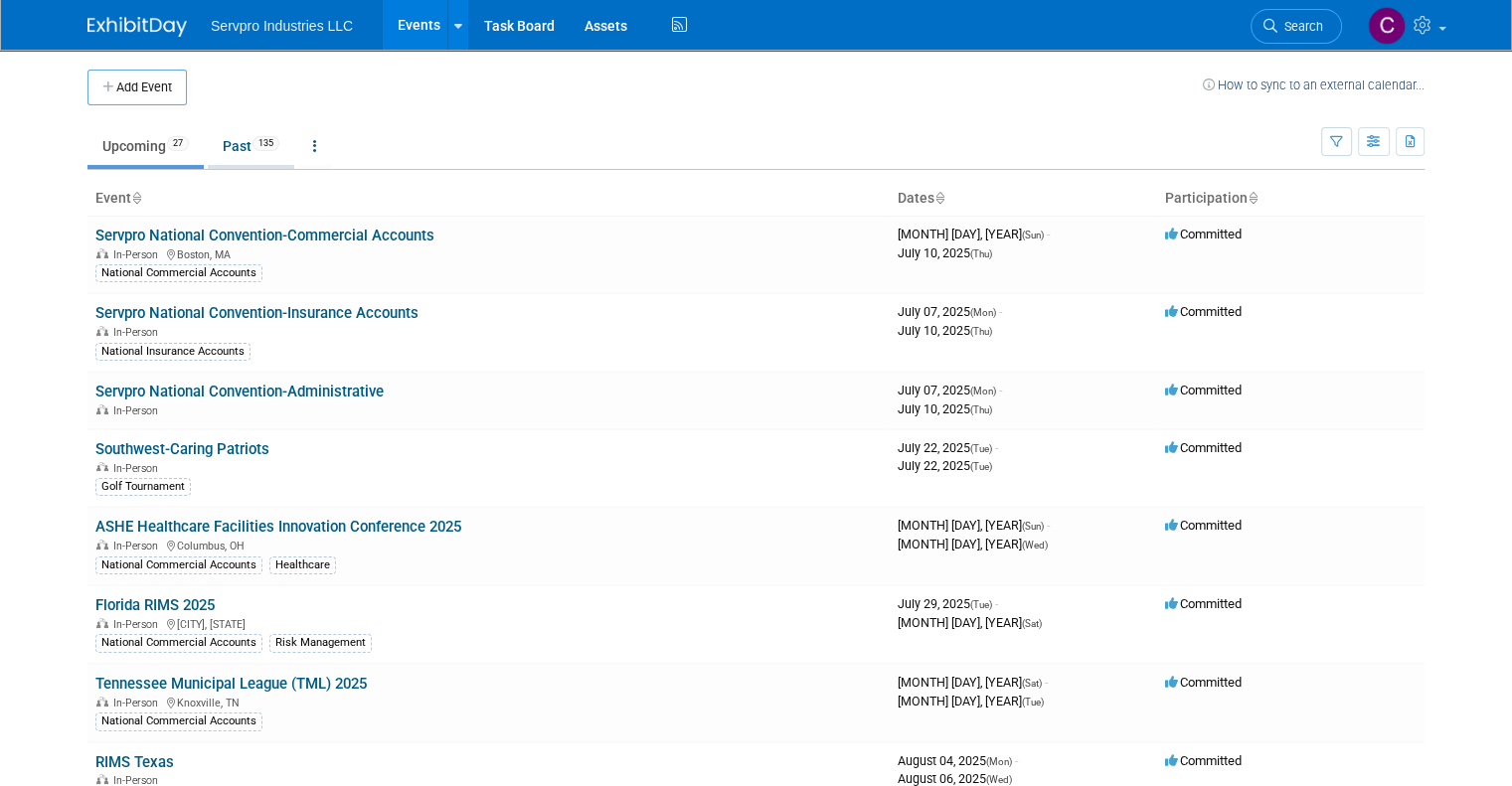 click on "Past
135" at bounding box center [251, 146] 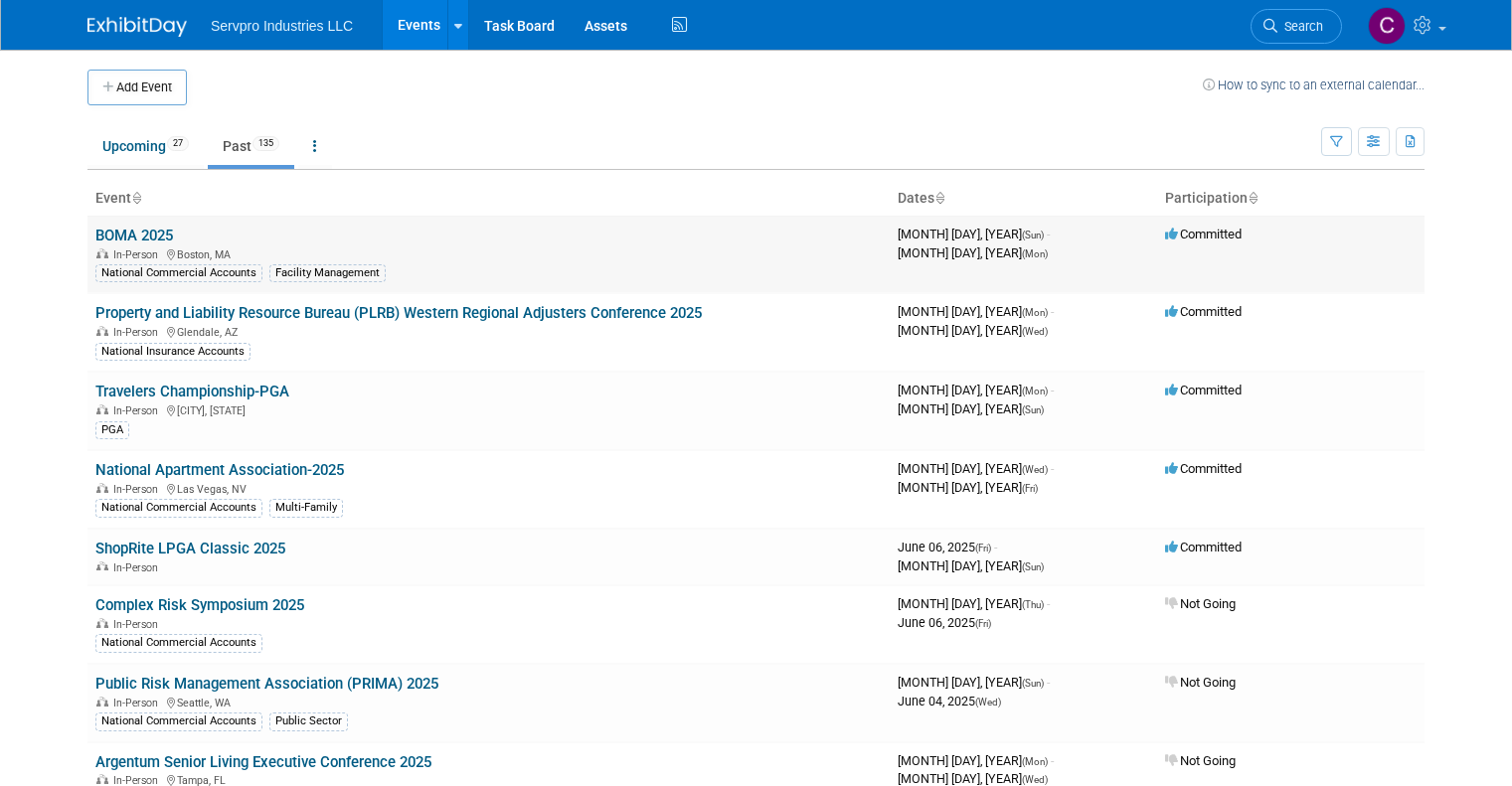 scroll, scrollTop: 0, scrollLeft: 0, axis: both 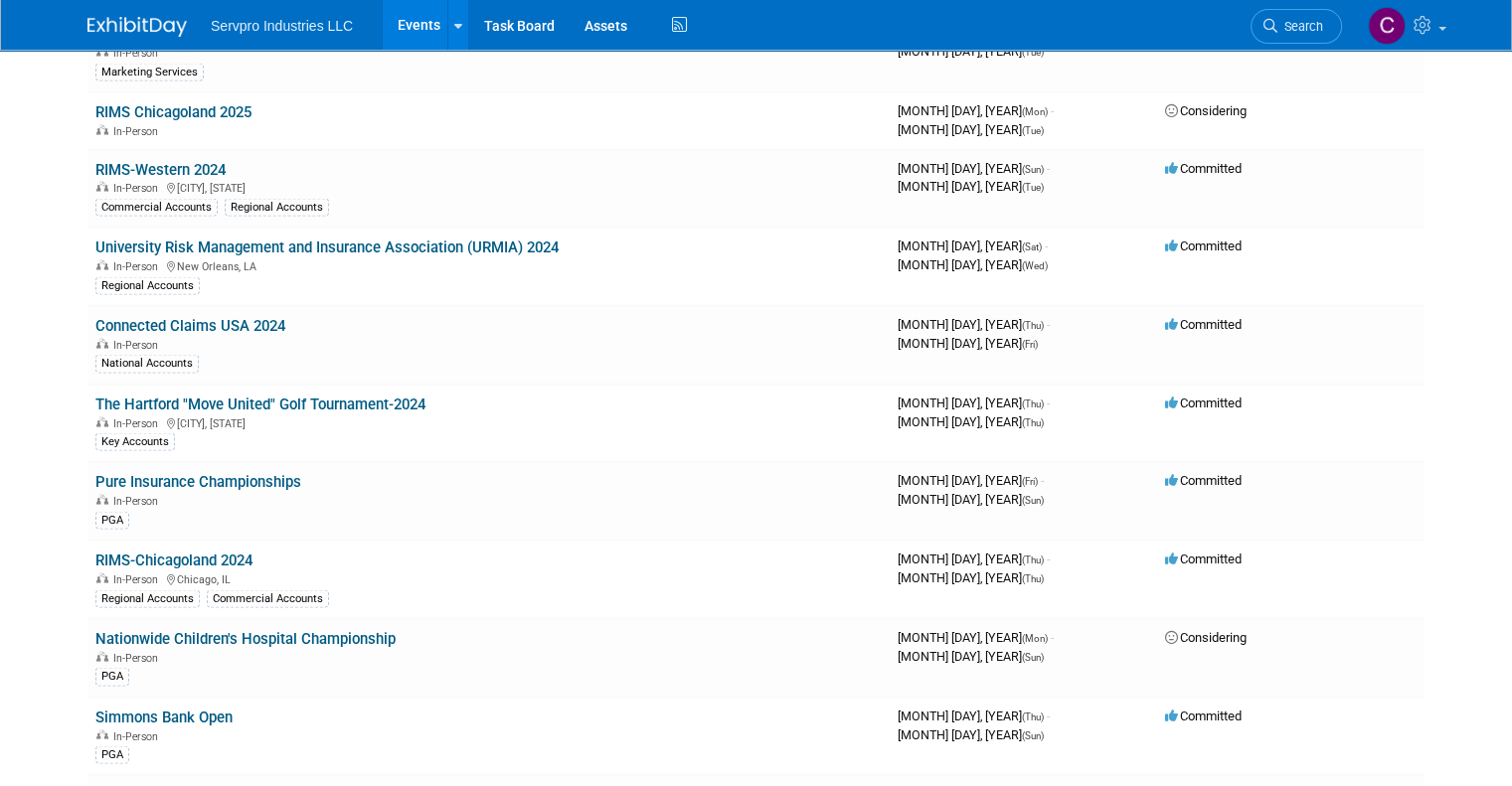 click on "Add Event
How to sync to an external calendar...
New Event
Duplicate Event Warning
There is another event in your workspace with a similar name during the same dates.
Attendance / Format:
<img src="https://www.exhibitday.com/Images/Format-InPerson.png" style="width: 19px; margin-top: 2px; margin-bottom: 2px; margin-left: 2px; filter: grayscale(100%); opacity: 0.75;" />   In-Person
<img src="https://www.exhibitday.com/Images/Format-Virtual.png" style="width: 19px; margin-top: 2px; margin-bottom: 2px; margin-left: 2px; filter: grayscale(100%); opacity: 0.75;" />   Virtual
<img src="https://www.exhibitday.com/Images/Format-Hybrid.png" style="width: 19px; margin-top: 2px; margin-bottom: 2px; margin-left: 2px; filter: grayscale(100%); opacity: 0.75;" />   Hybrid
In-Person        In-Person      Virtual      Hybrid
Participation:
Committed" at bounding box center (756, 1320) 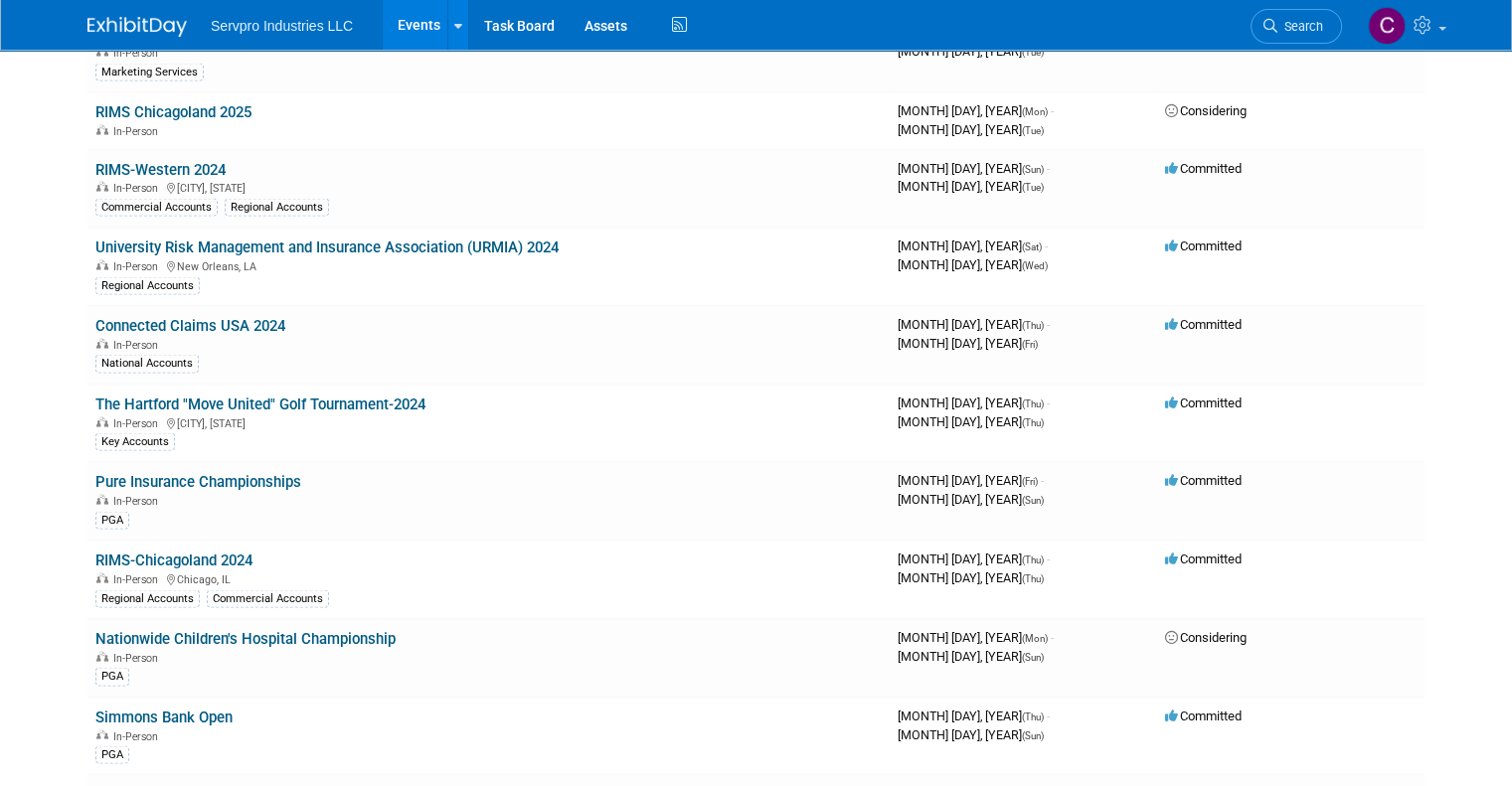click on "Events" at bounding box center [419, 25] 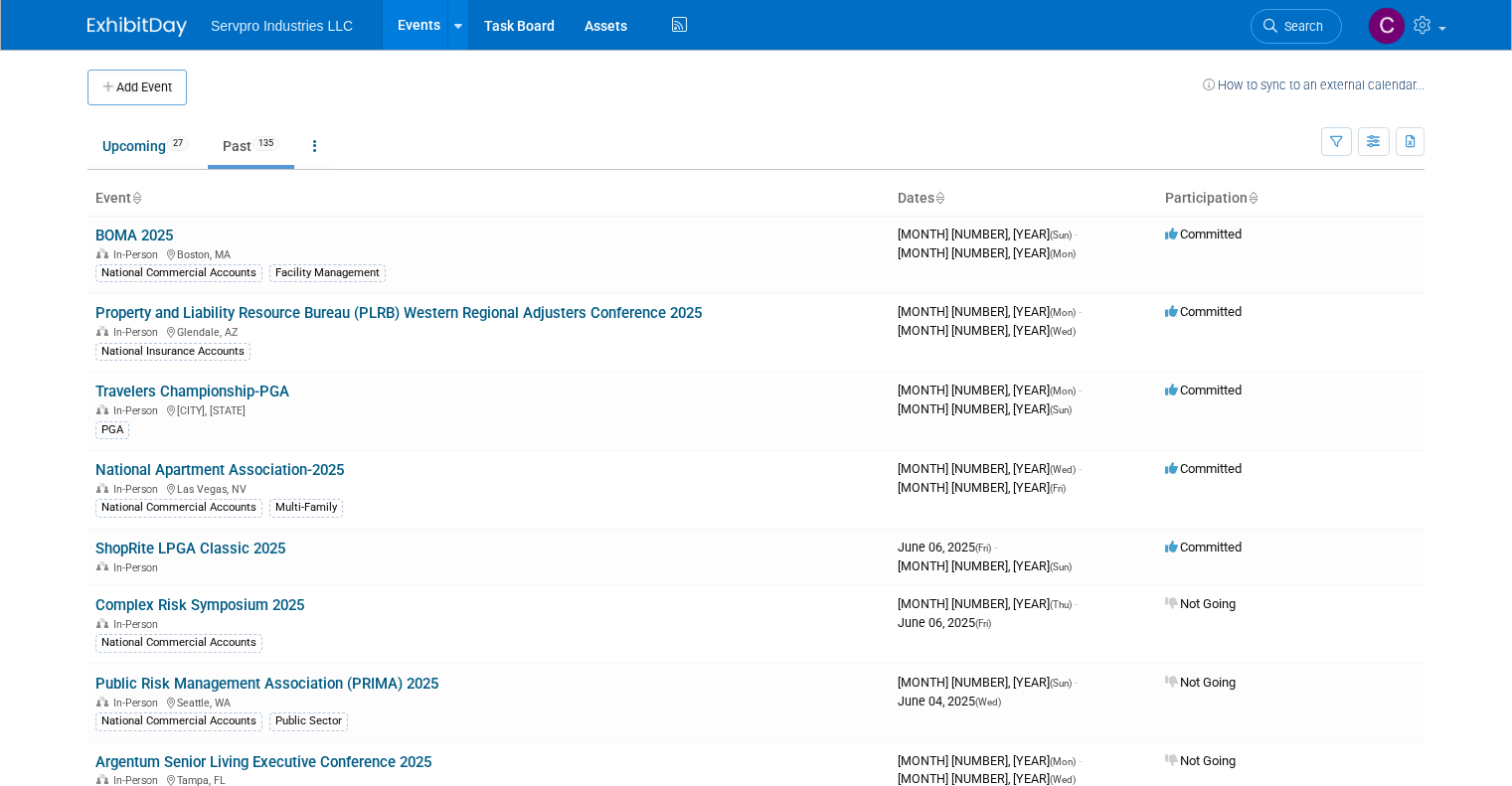 scroll, scrollTop: 0, scrollLeft: 0, axis: both 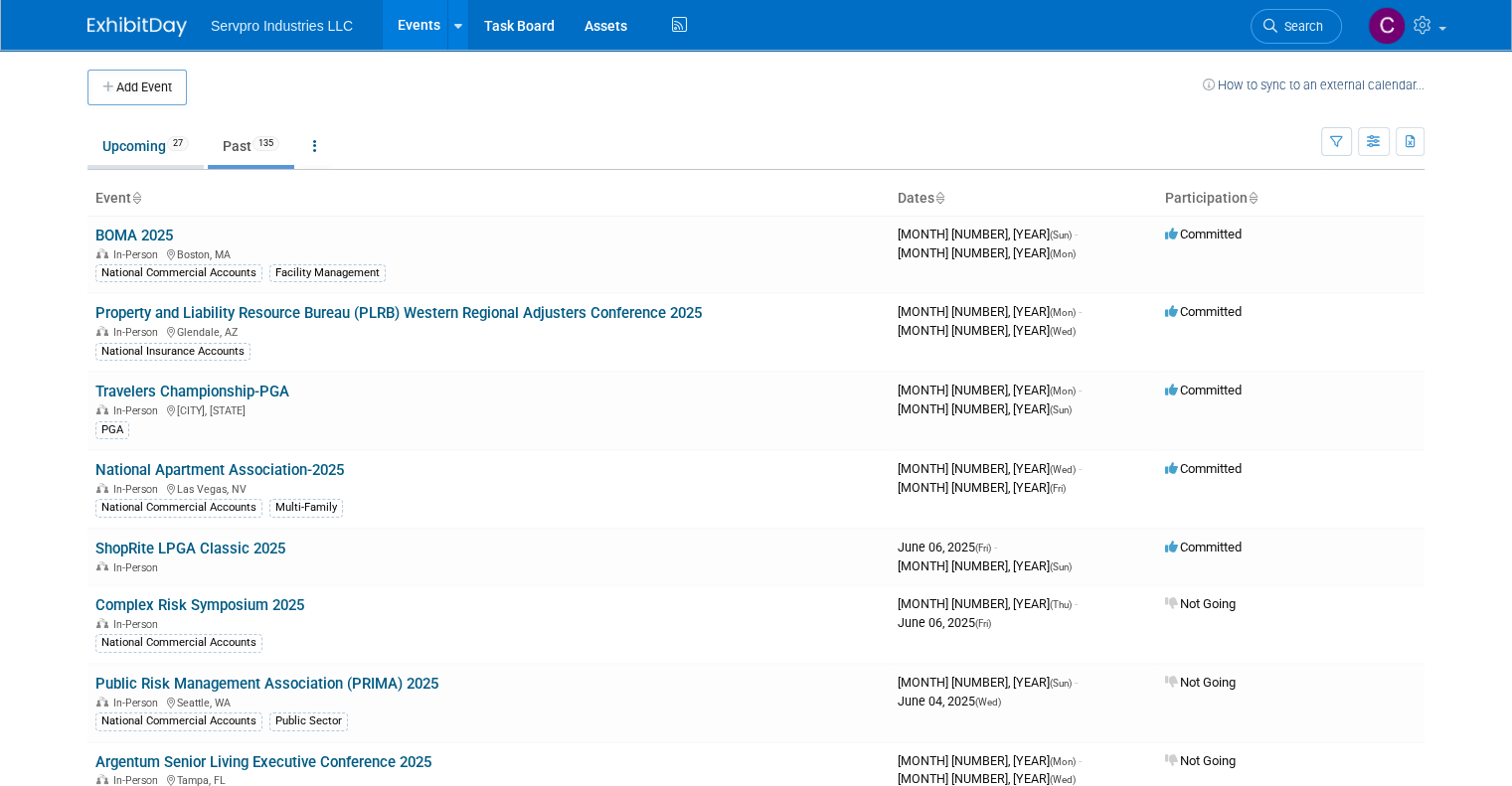 click on "Upcoming
27" at bounding box center [145, 146] 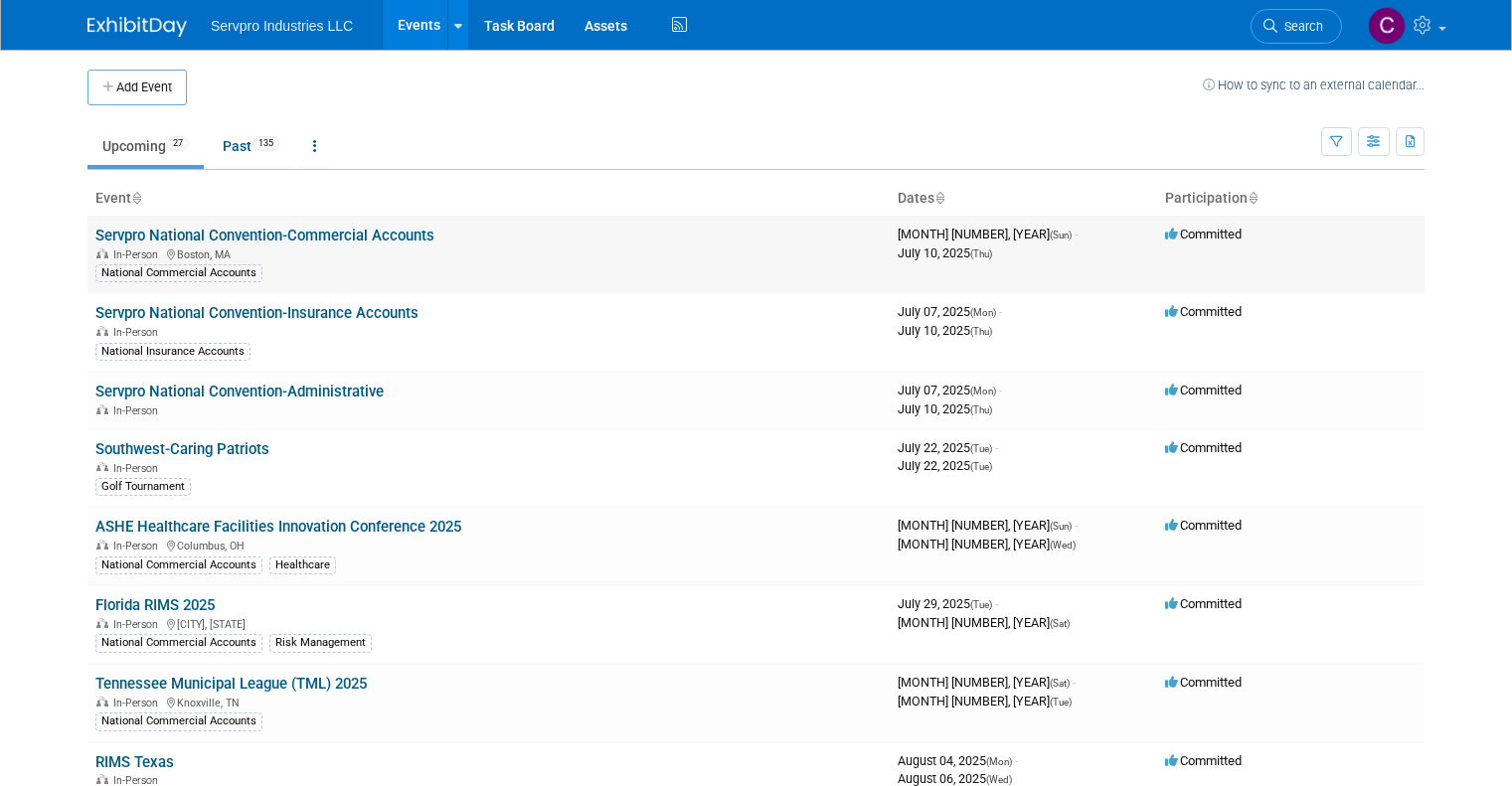 scroll, scrollTop: 0, scrollLeft: 0, axis: both 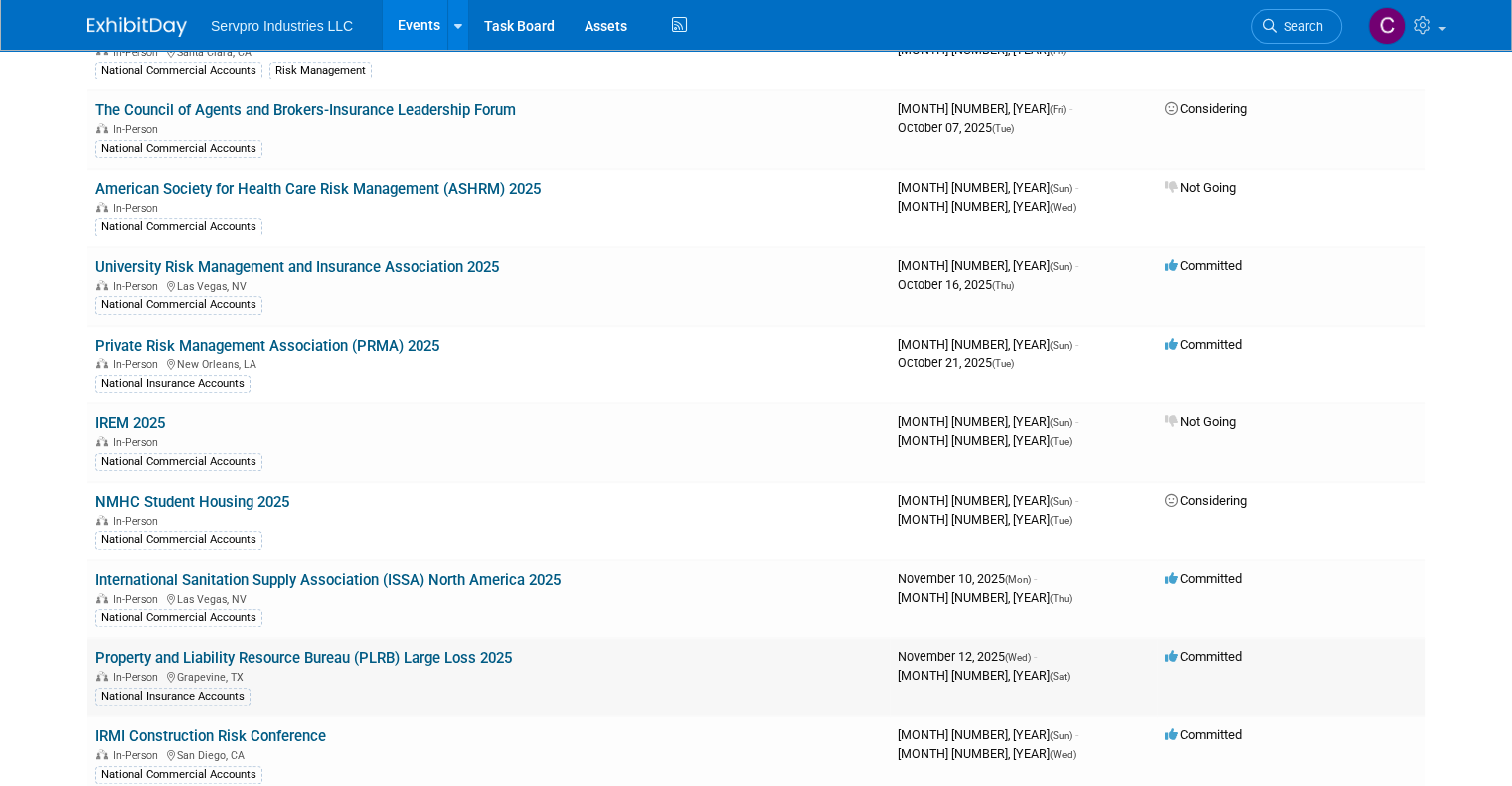click on "Property and Liability Resource Bureau (PLRB) Large Loss 2025" at bounding box center (303, 658) 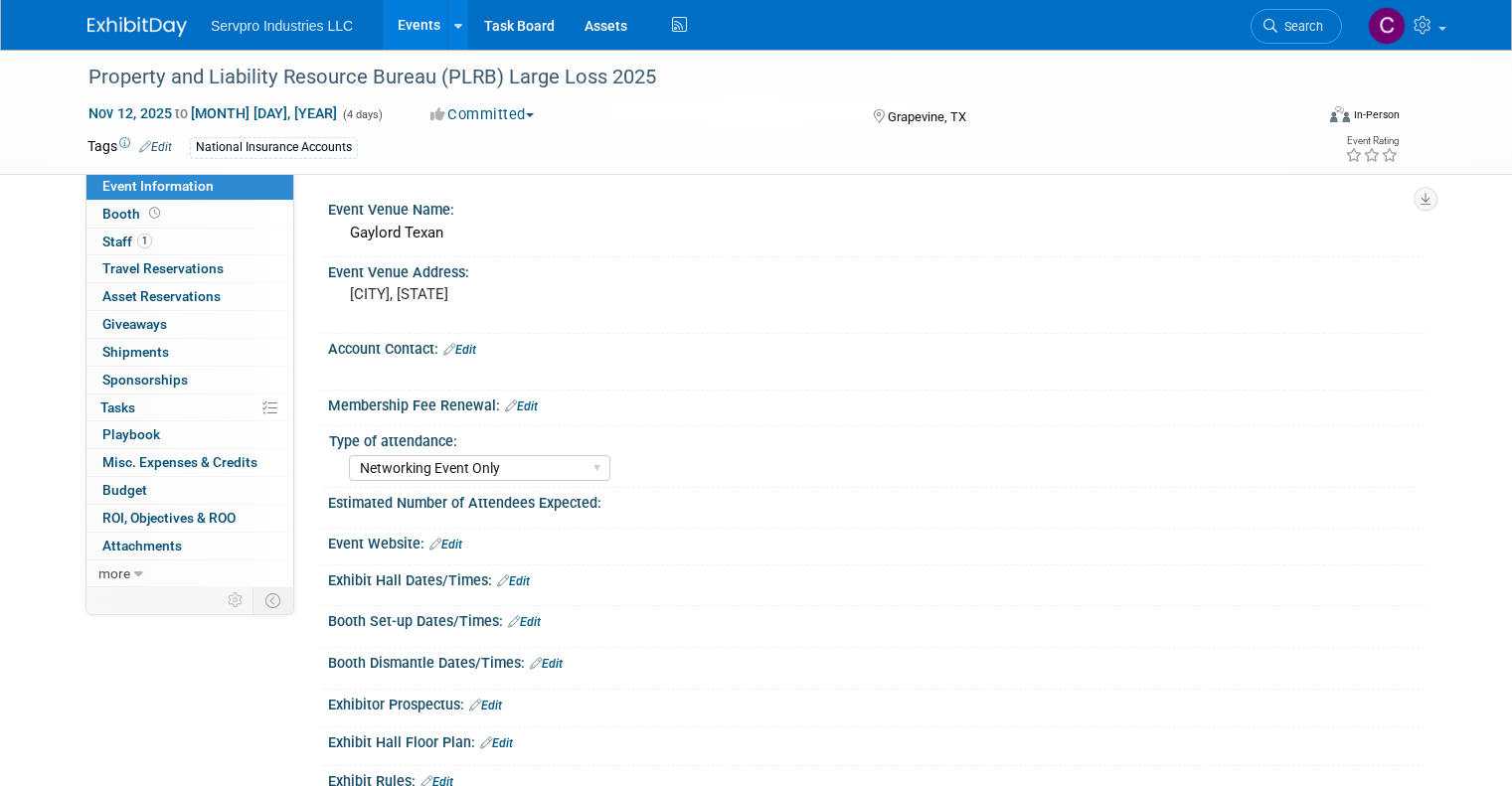 scroll, scrollTop: 0, scrollLeft: 0, axis: both 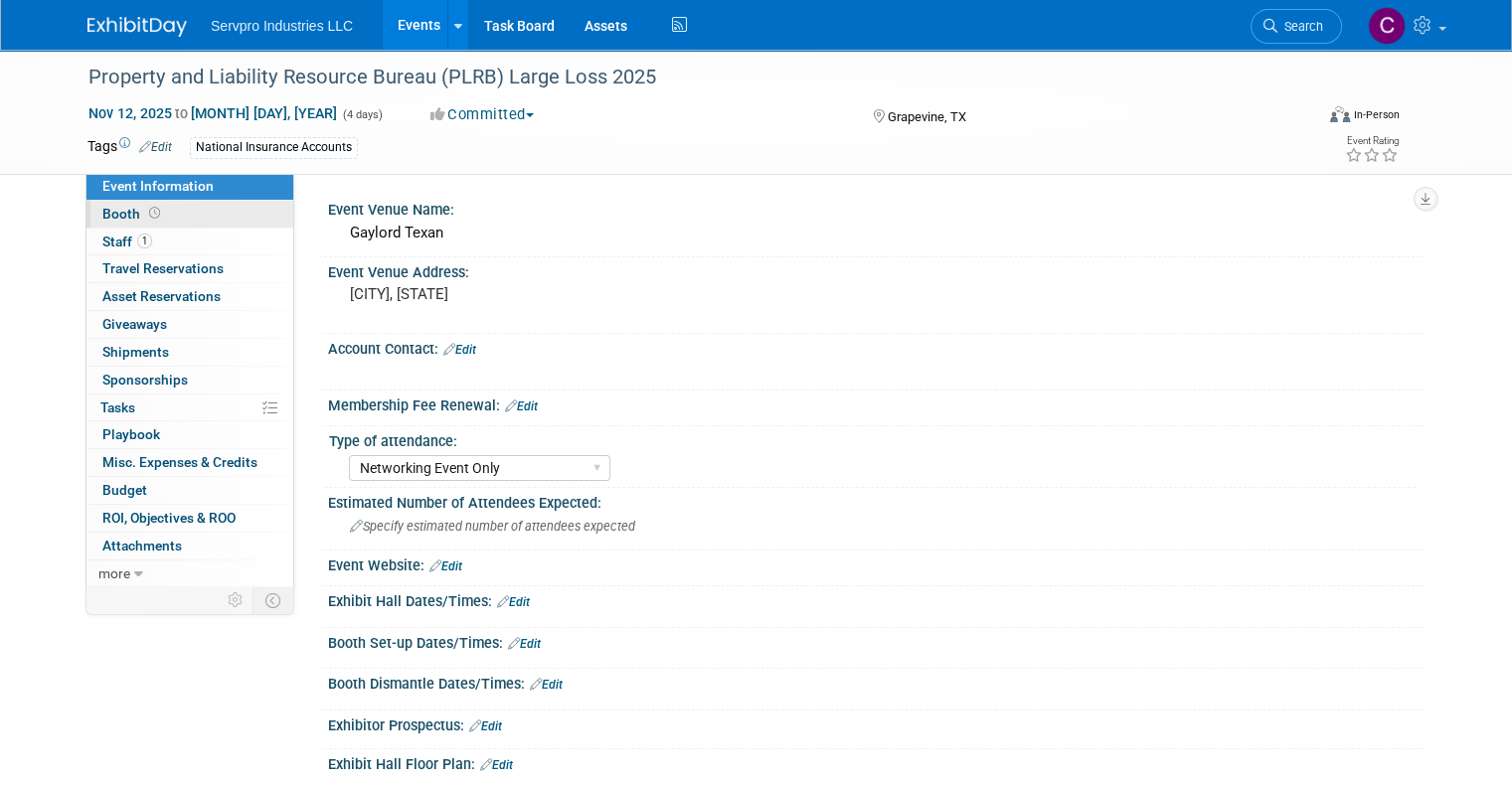 click on "Booth" at bounding box center [133, 214] 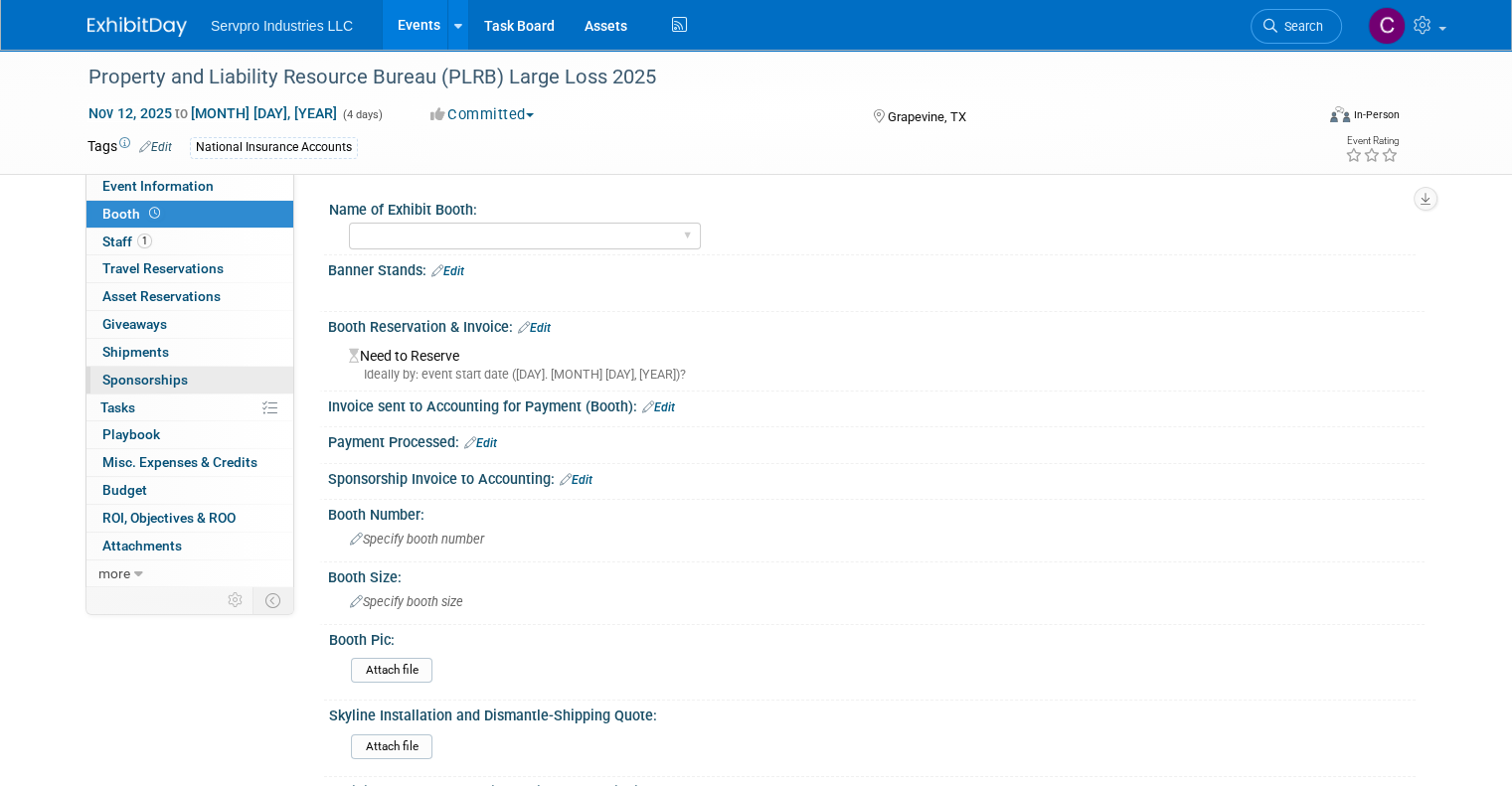 click on "Sponsorships 0" at bounding box center [145, 380] 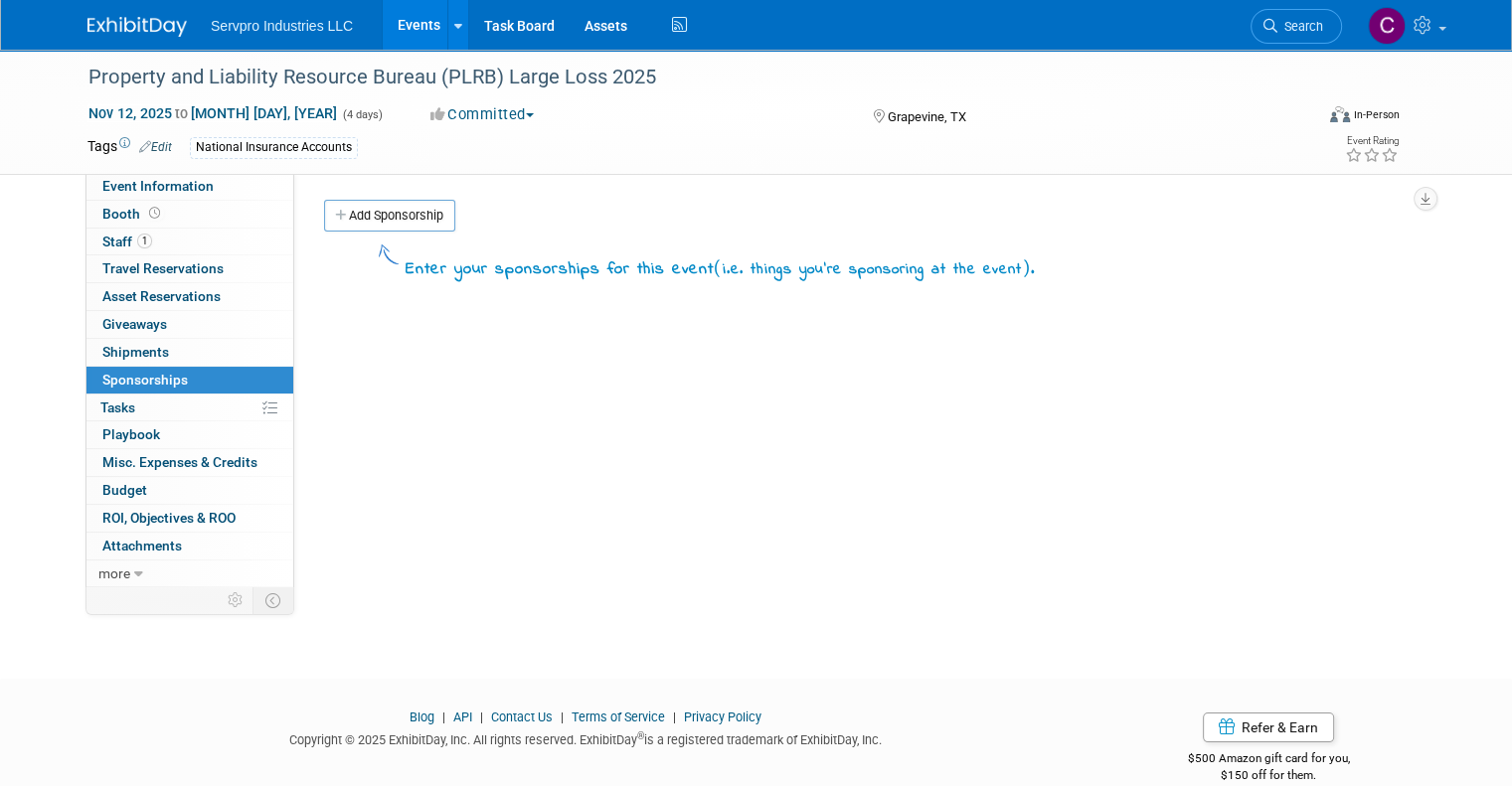 click on "Events" at bounding box center (419, 25) 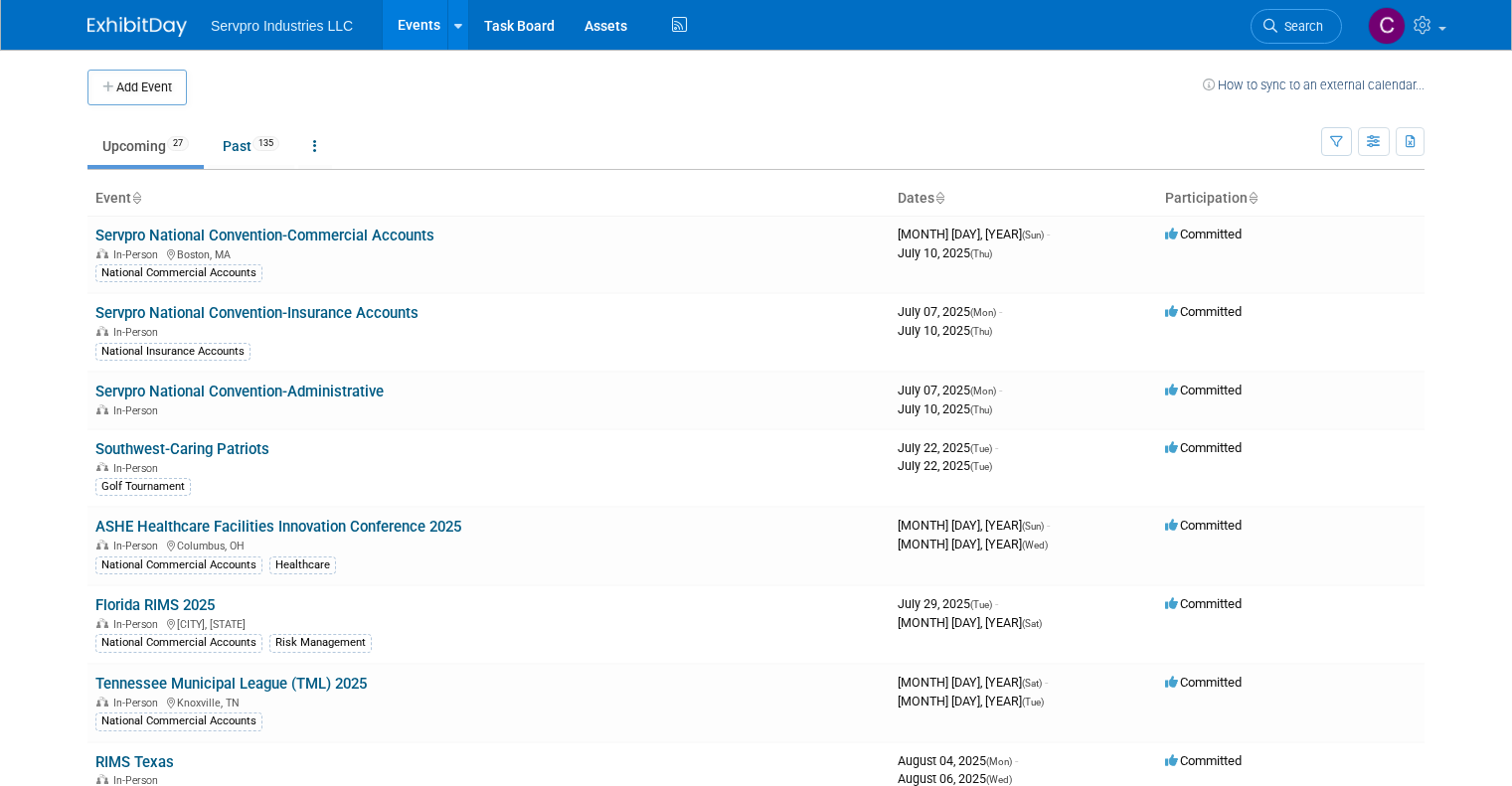 scroll, scrollTop: 0, scrollLeft: 0, axis: both 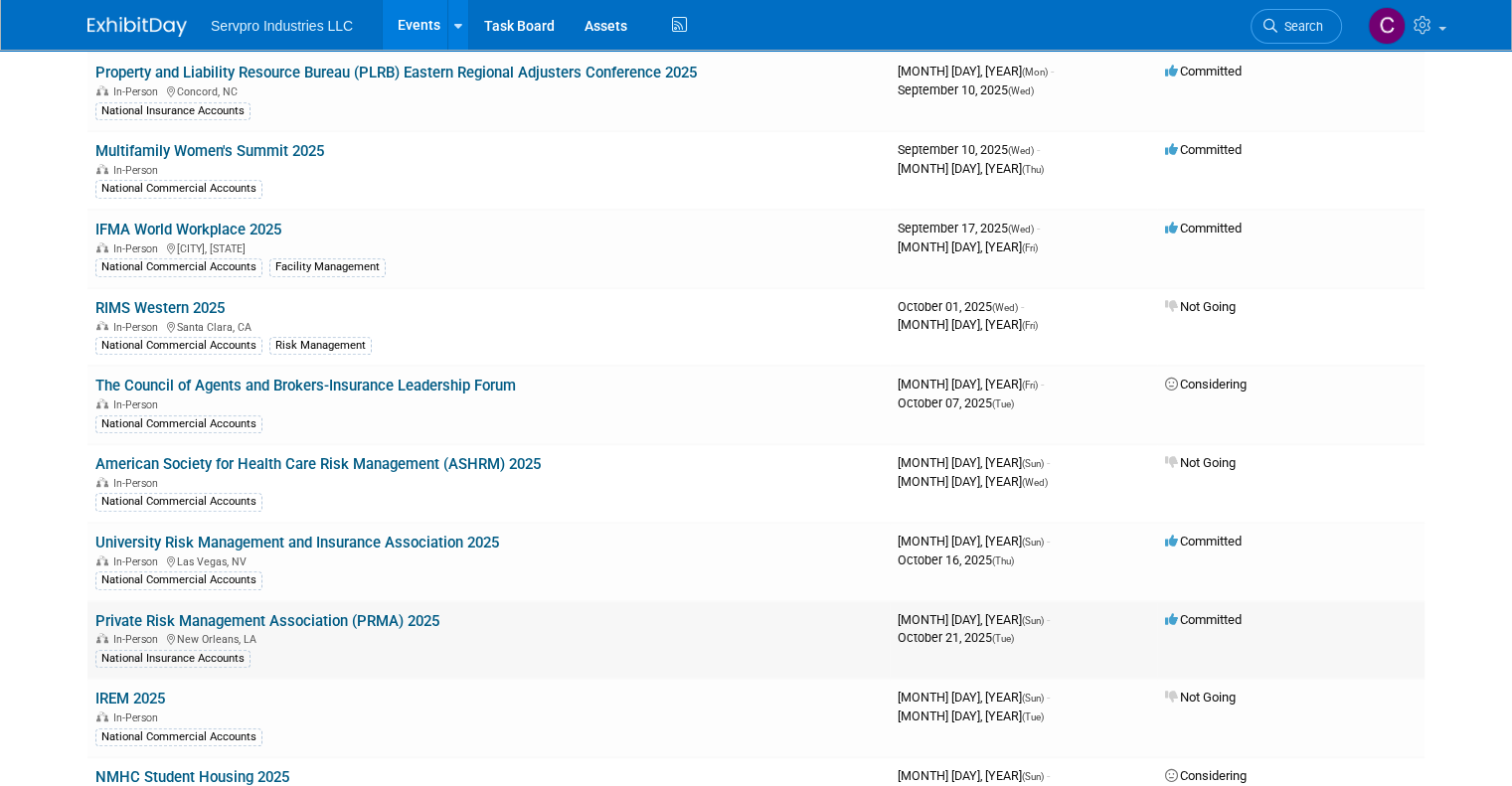 click on "Private Risk Management Association (PRMA) 2025" at bounding box center (267, 621) 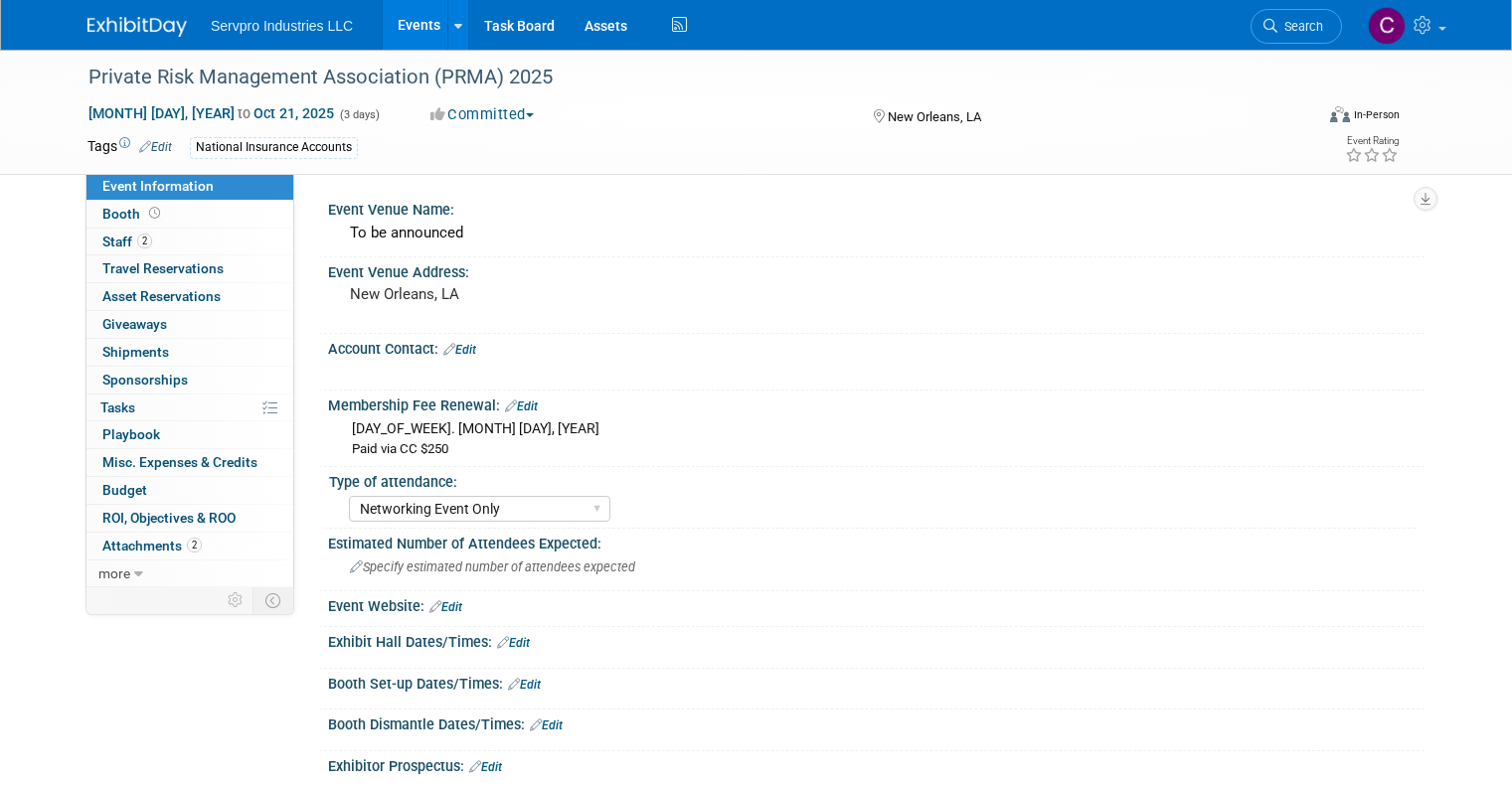 scroll, scrollTop: 0, scrollLeft: 0, axis: both 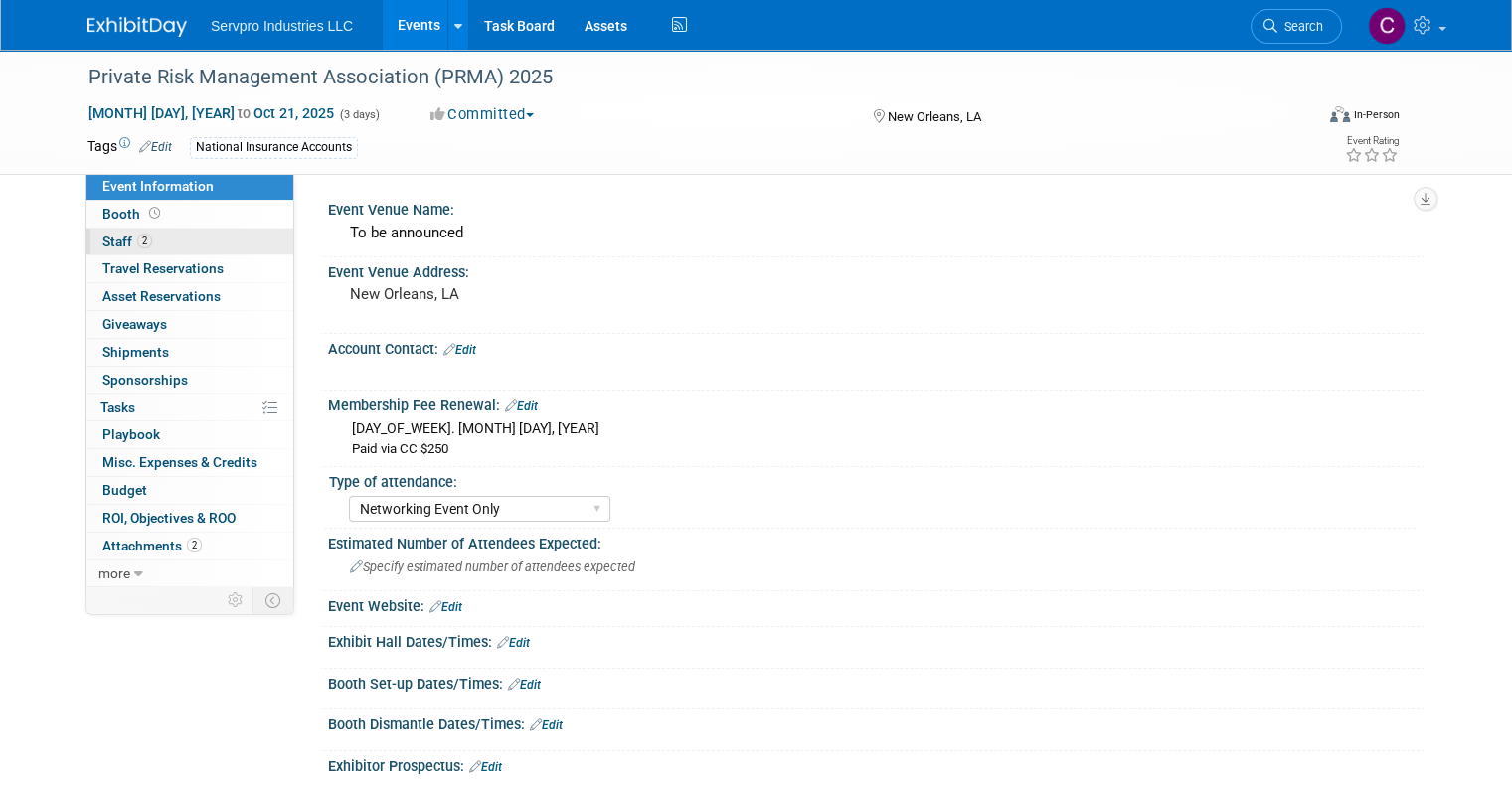 click on "Staff 2" at bounding box center (127, 241) 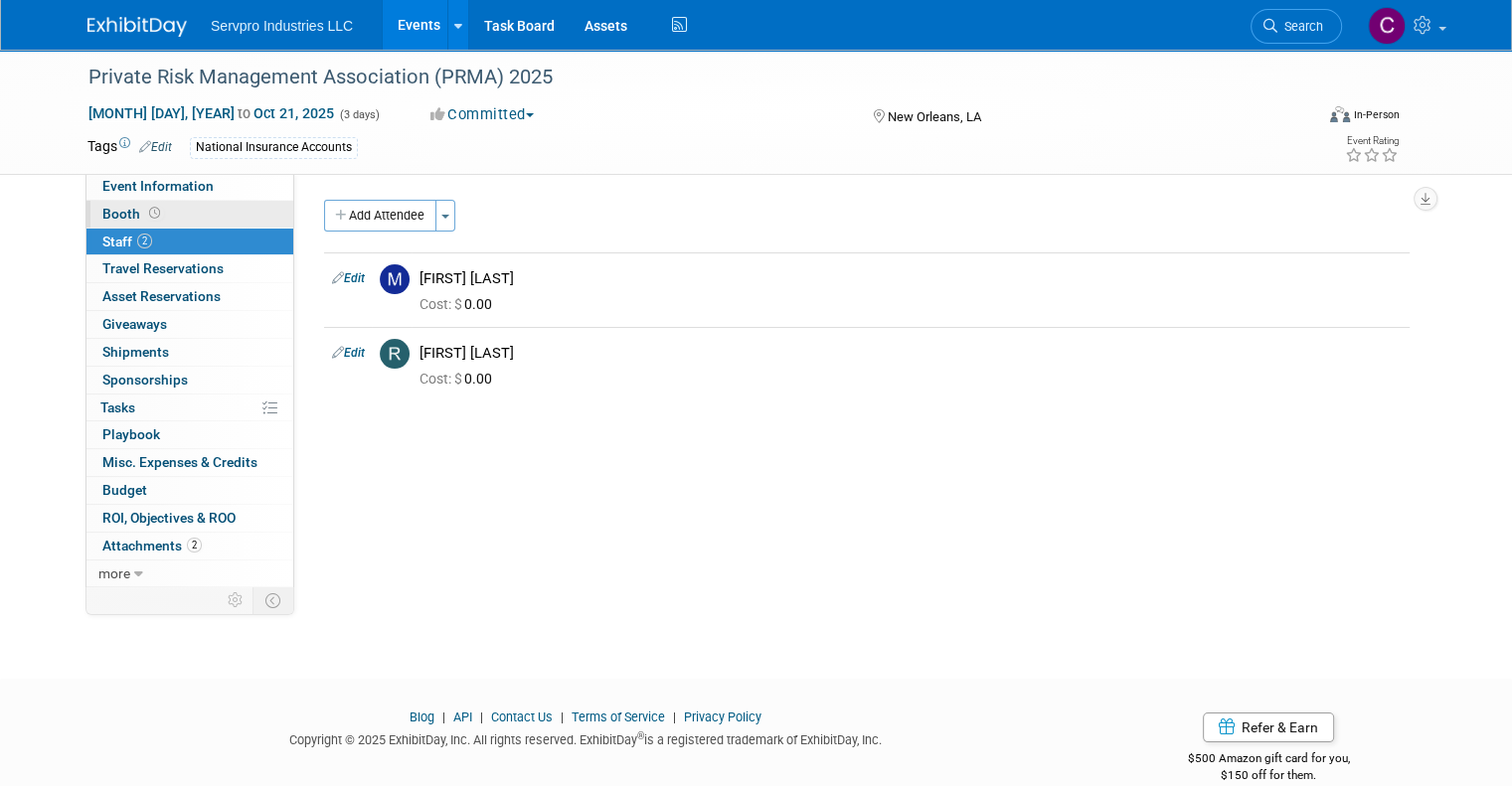 click on "Booth" at bounding box center [133, 214] 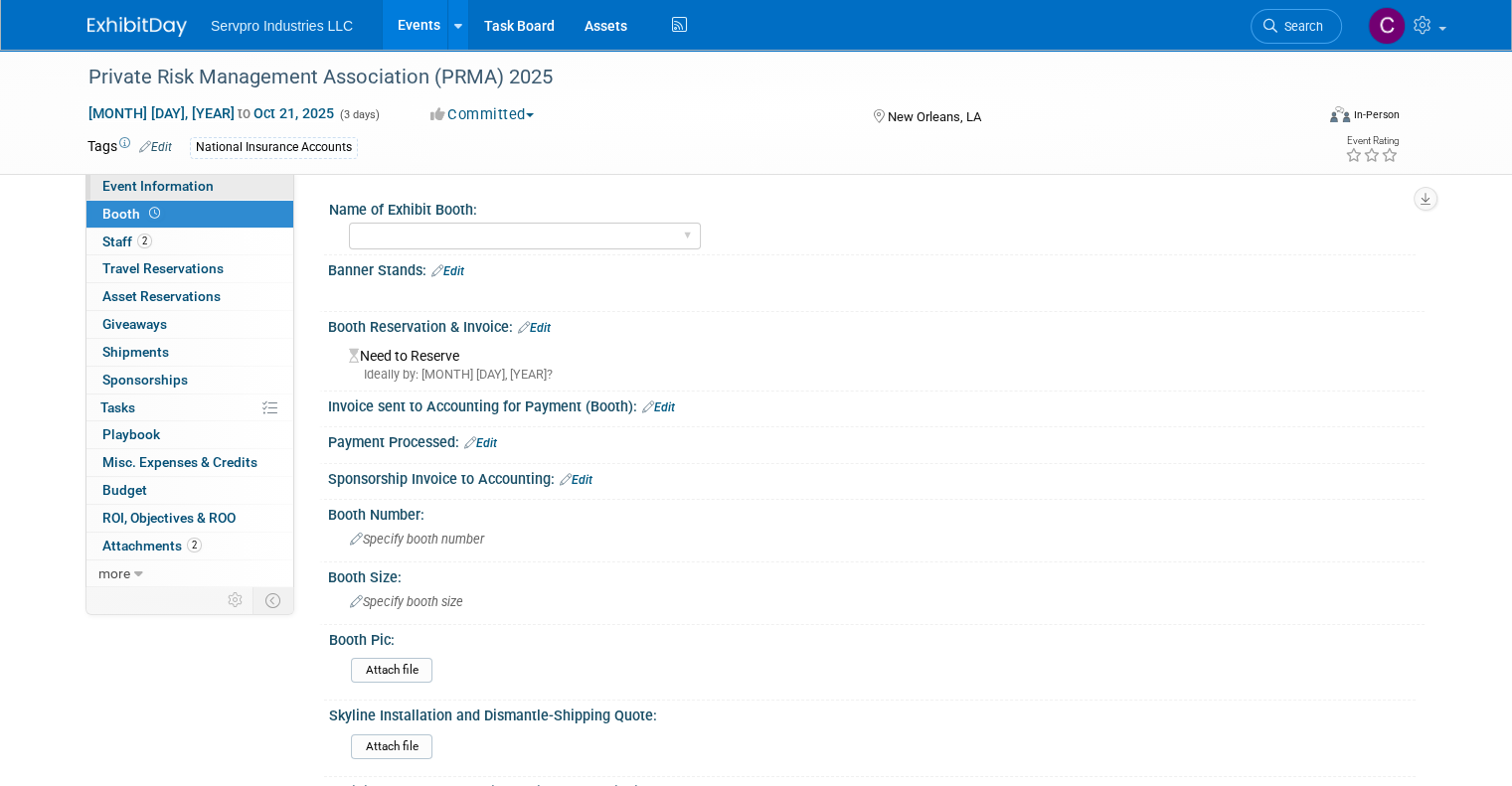 click on "Event Information" at bounding box center (158, 186) 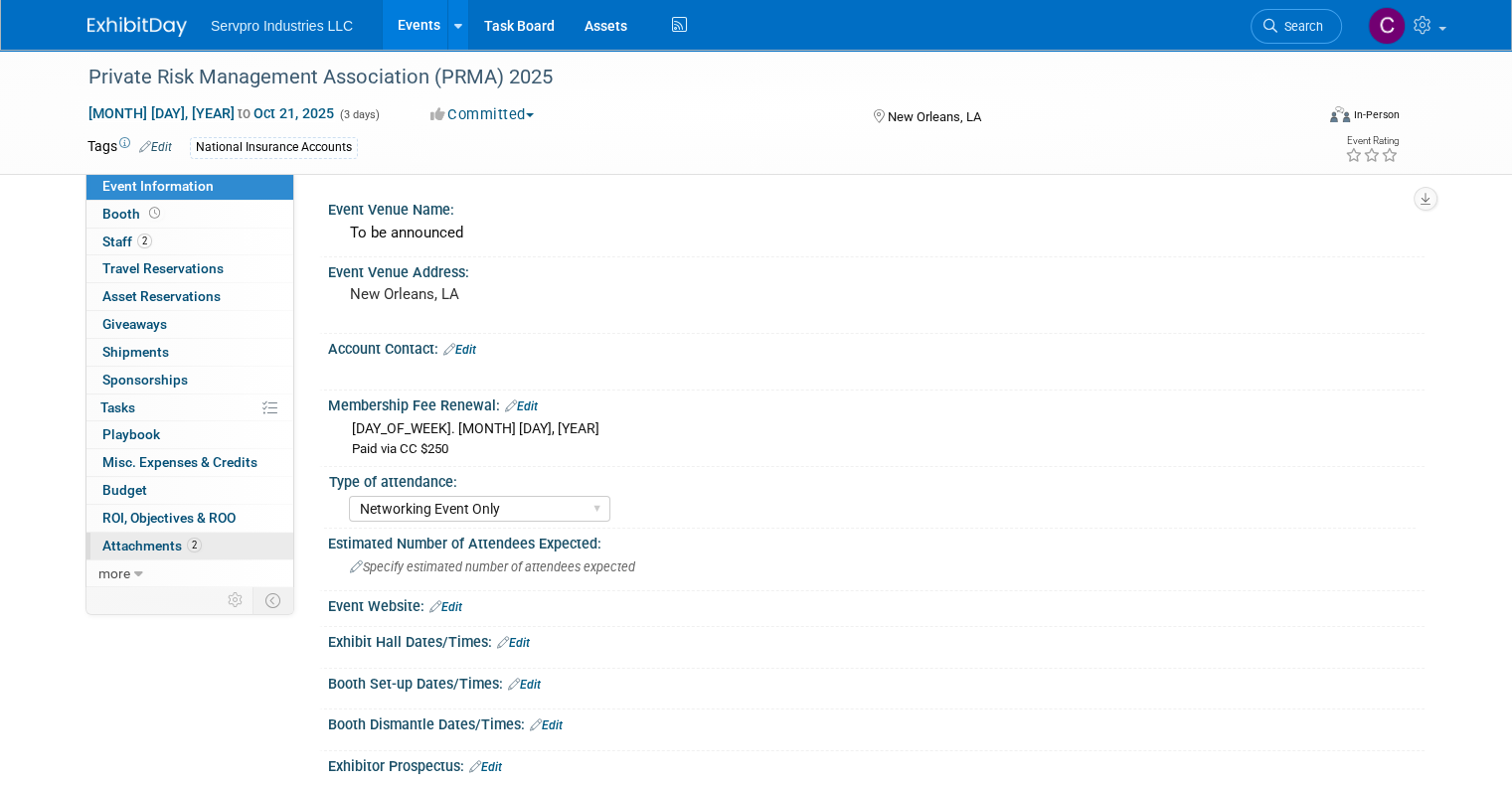 click on "Attachments 2" at bounding box center [152, 546] 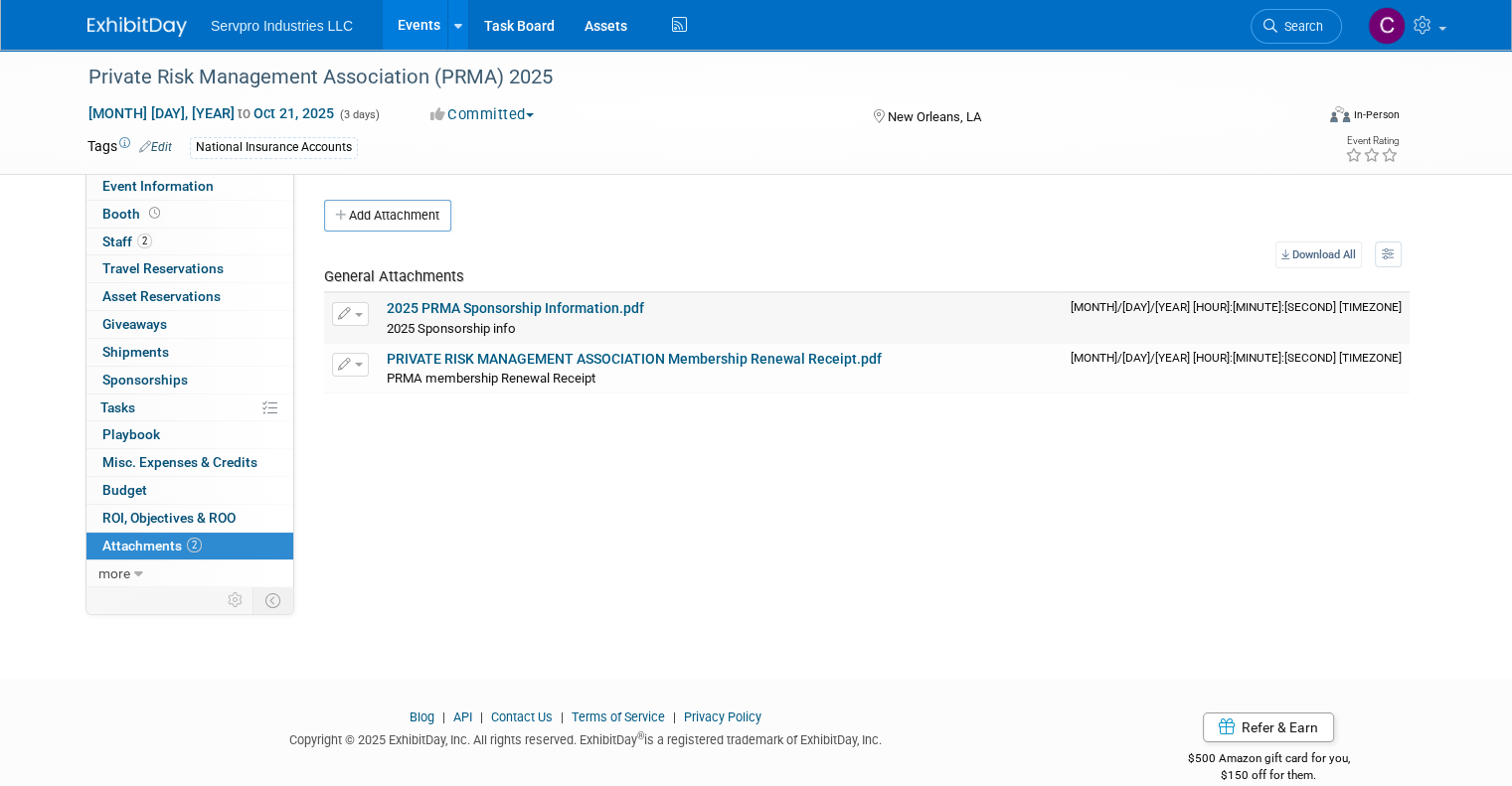 click on "2025 PRMA Sponsorship Information.pdf" at bounding box center (515, 308) 